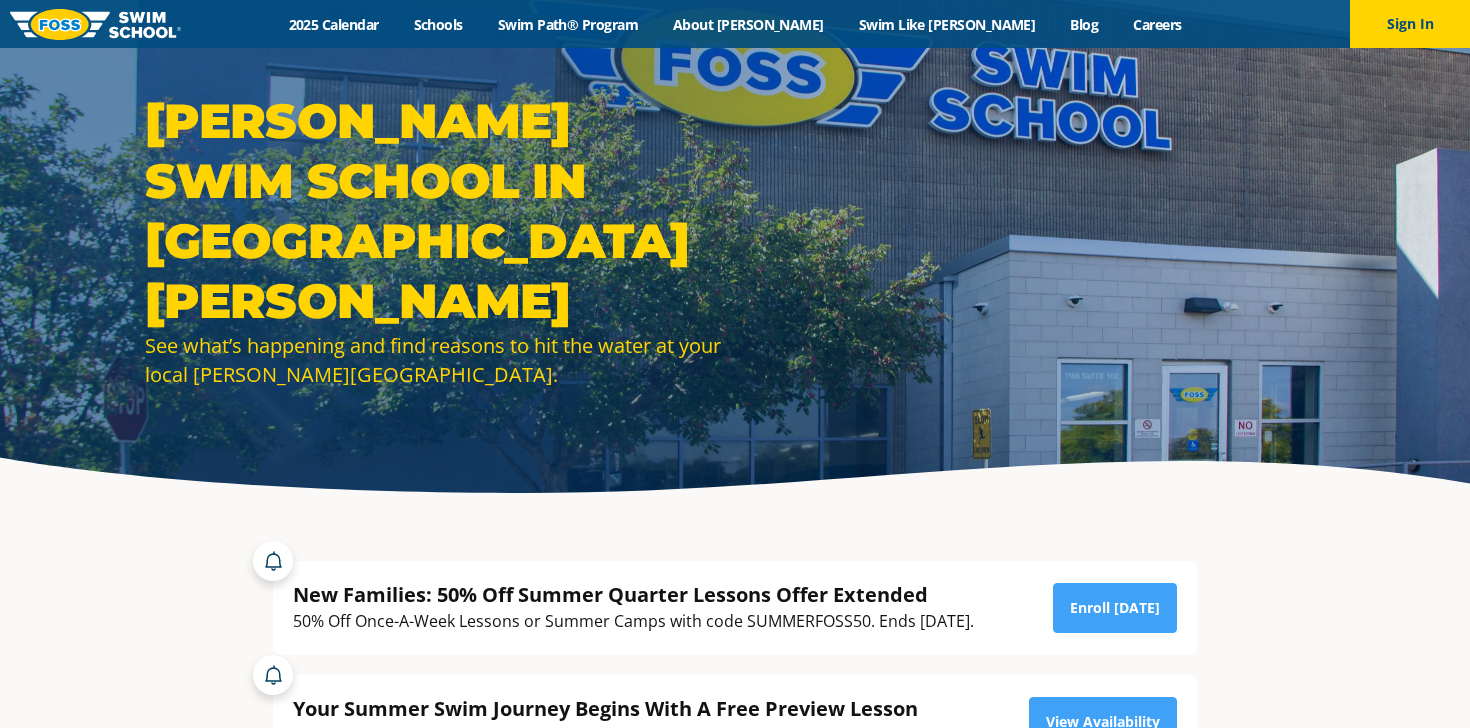 scroll, scrollTop: 0, scrollLeft: 0, axis: both 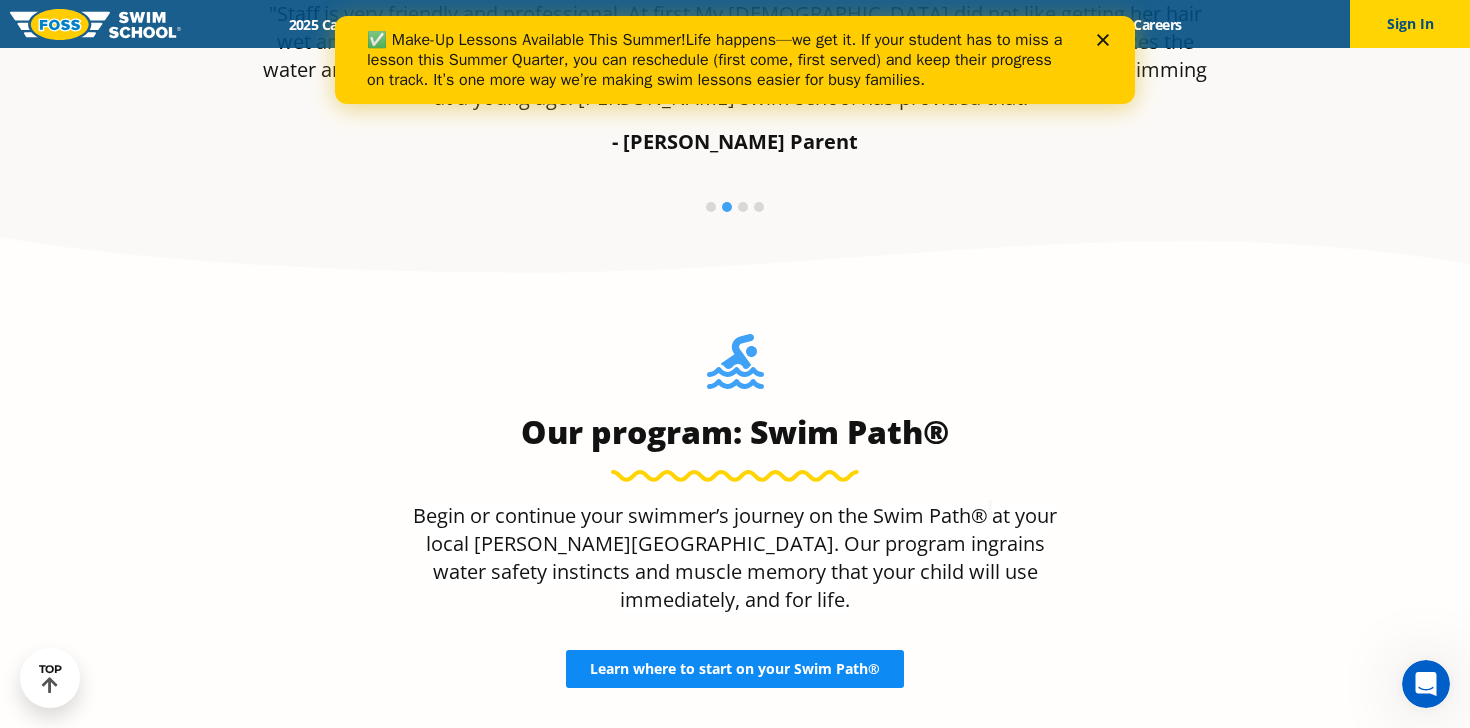 click on "Learn where to start on your Swim Path®" at bounding box center (735, 669) 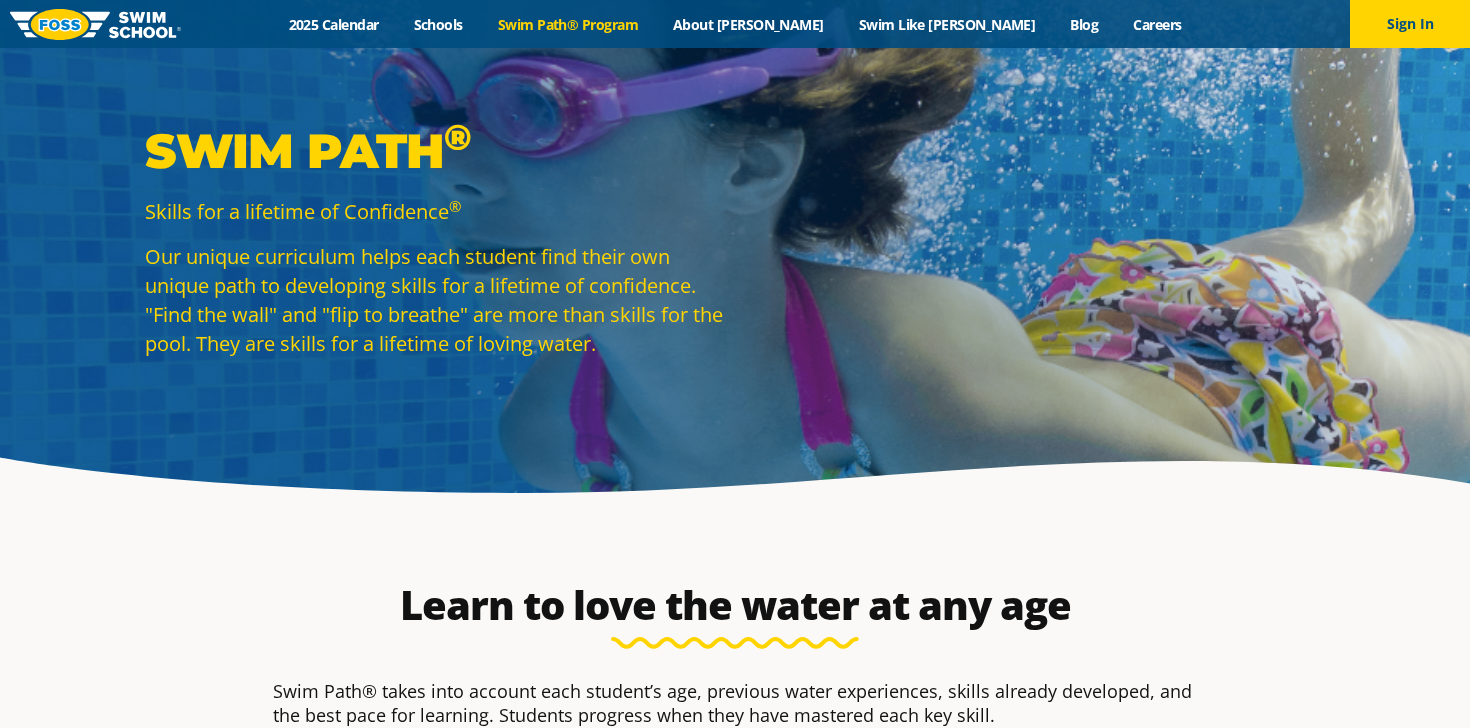 scroll, scrollTop: 384, scrollLeft: 0, axis: vertical 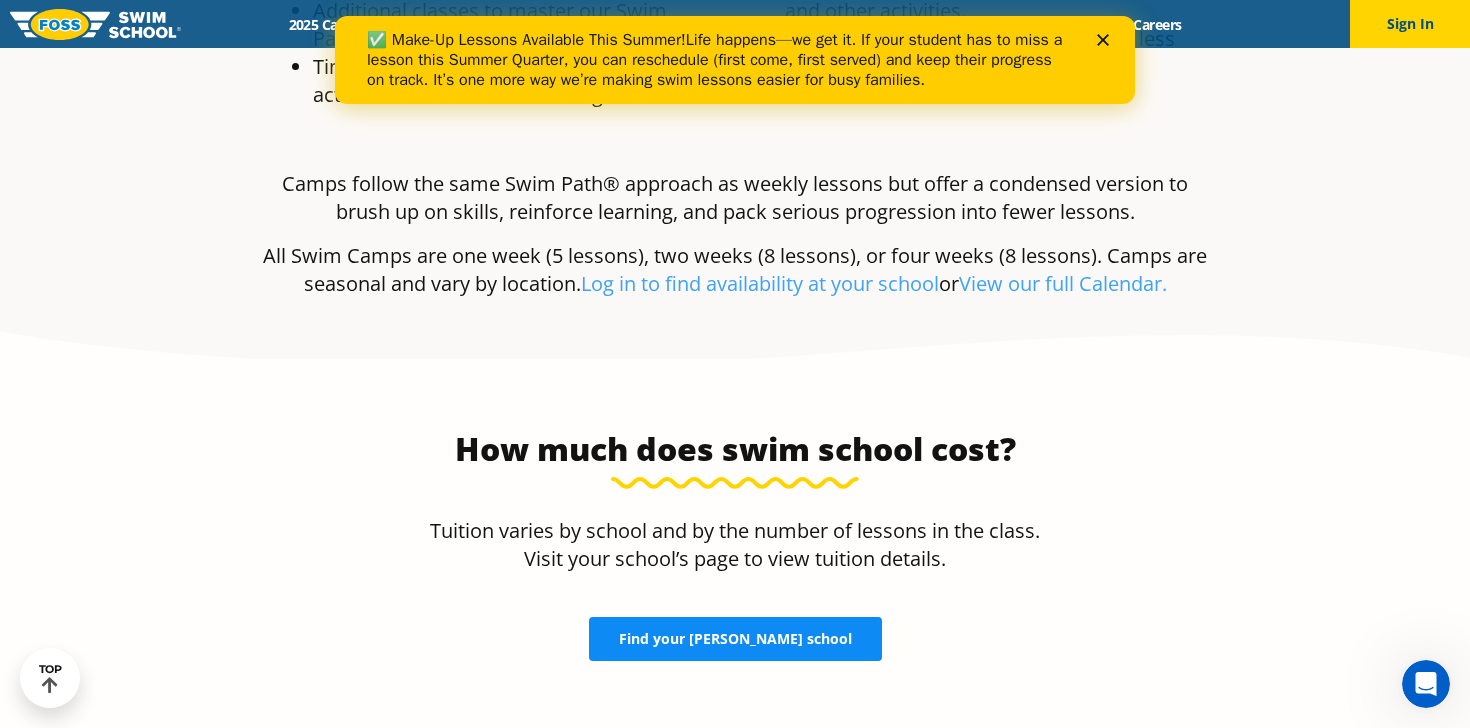 click on "Find your FOSS school" at bounding box center [735, 639] 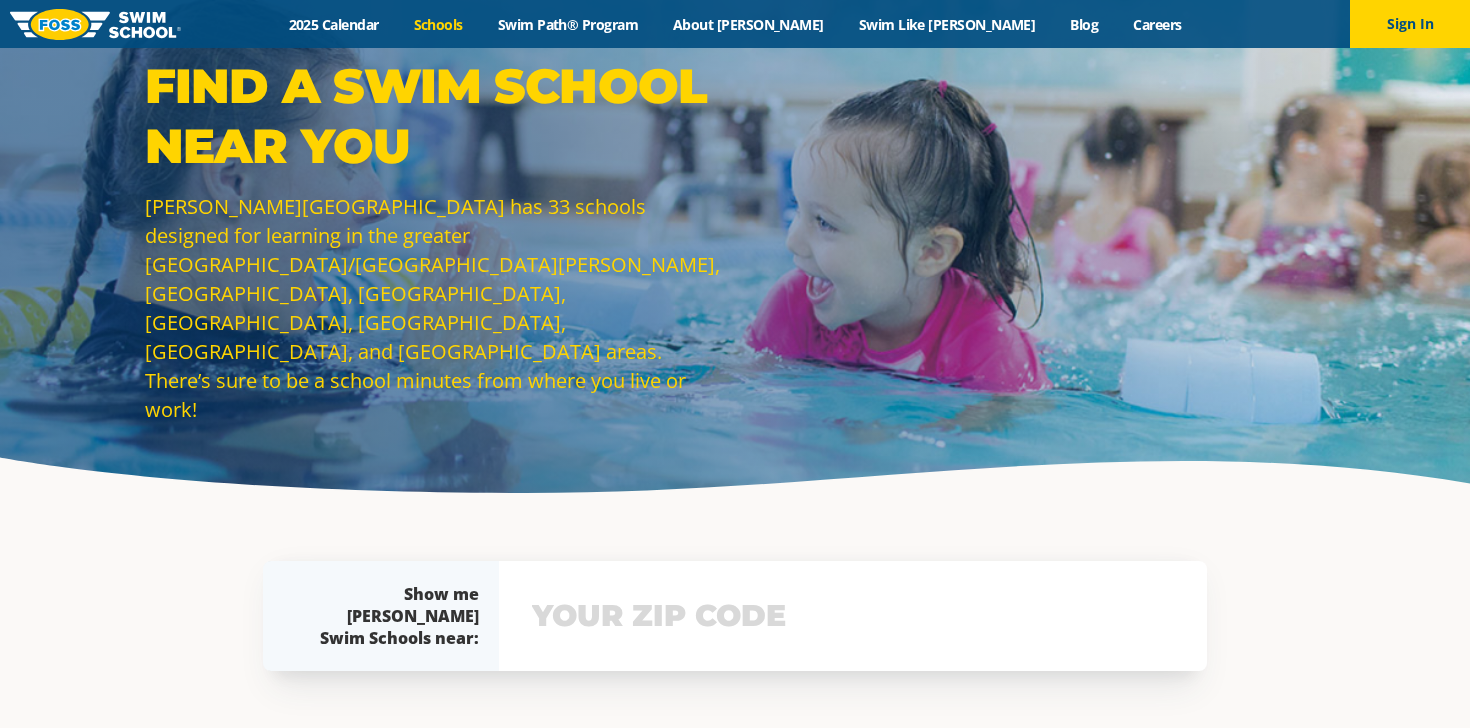 scroll, scrollTop: 319, scrollLeft: 0, axis: vertical 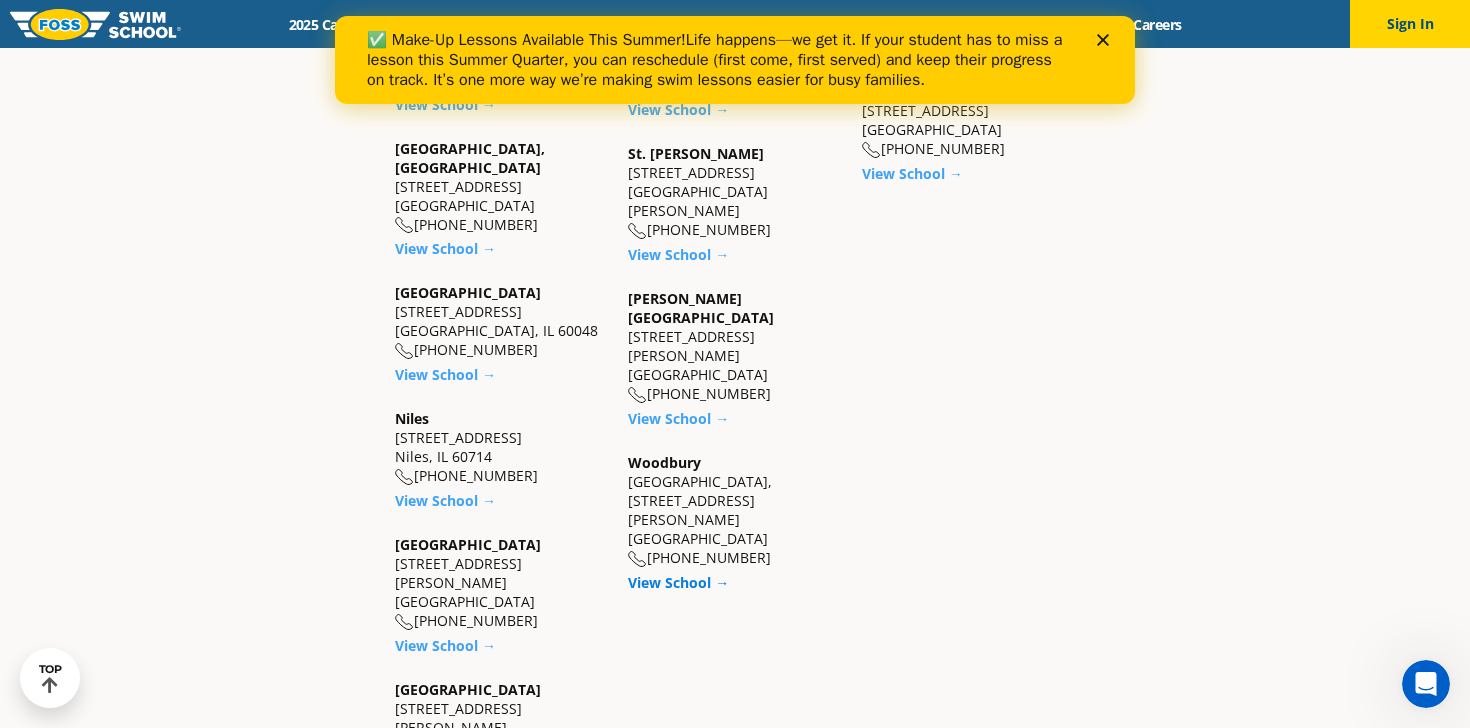 click on "View School →" at bounding box center (678, 582) 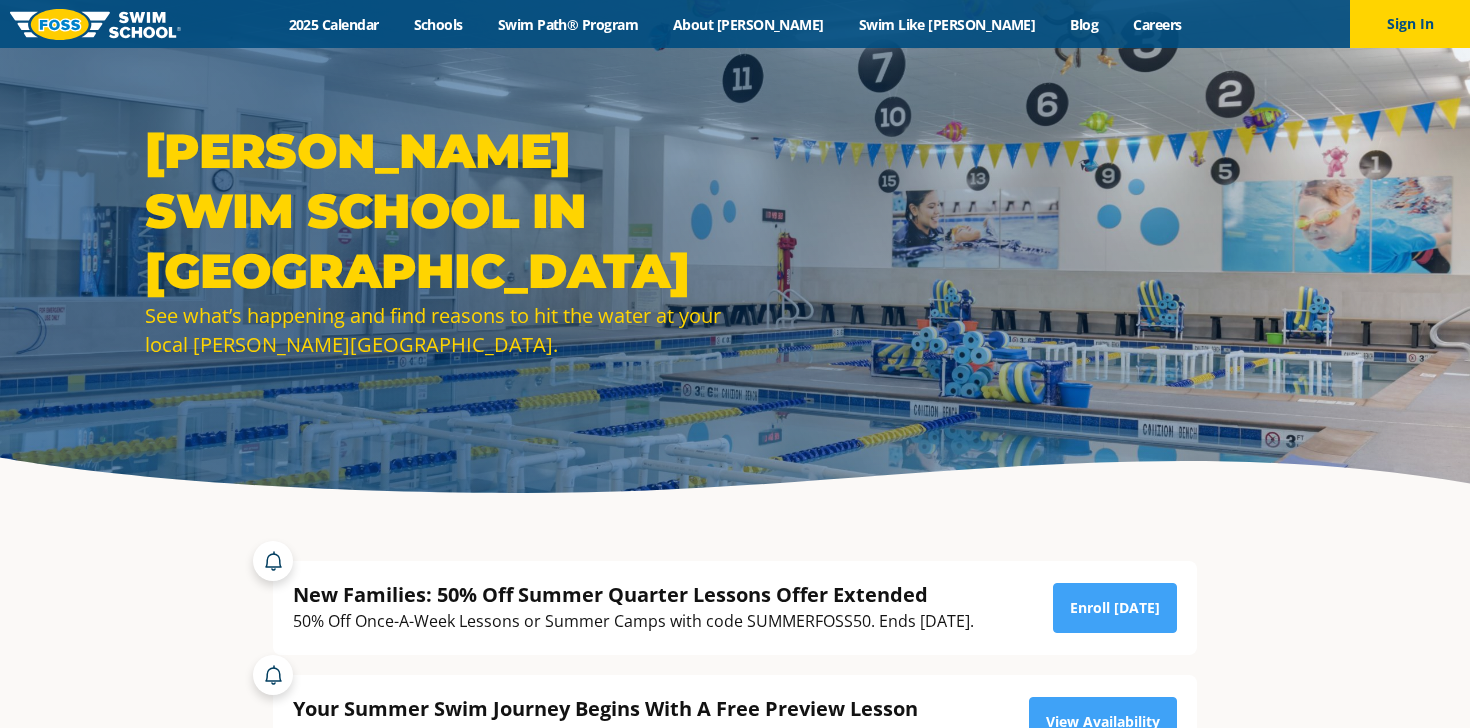 scroll, scrollTop: 98, scrollLeft: 0, axis: vertical 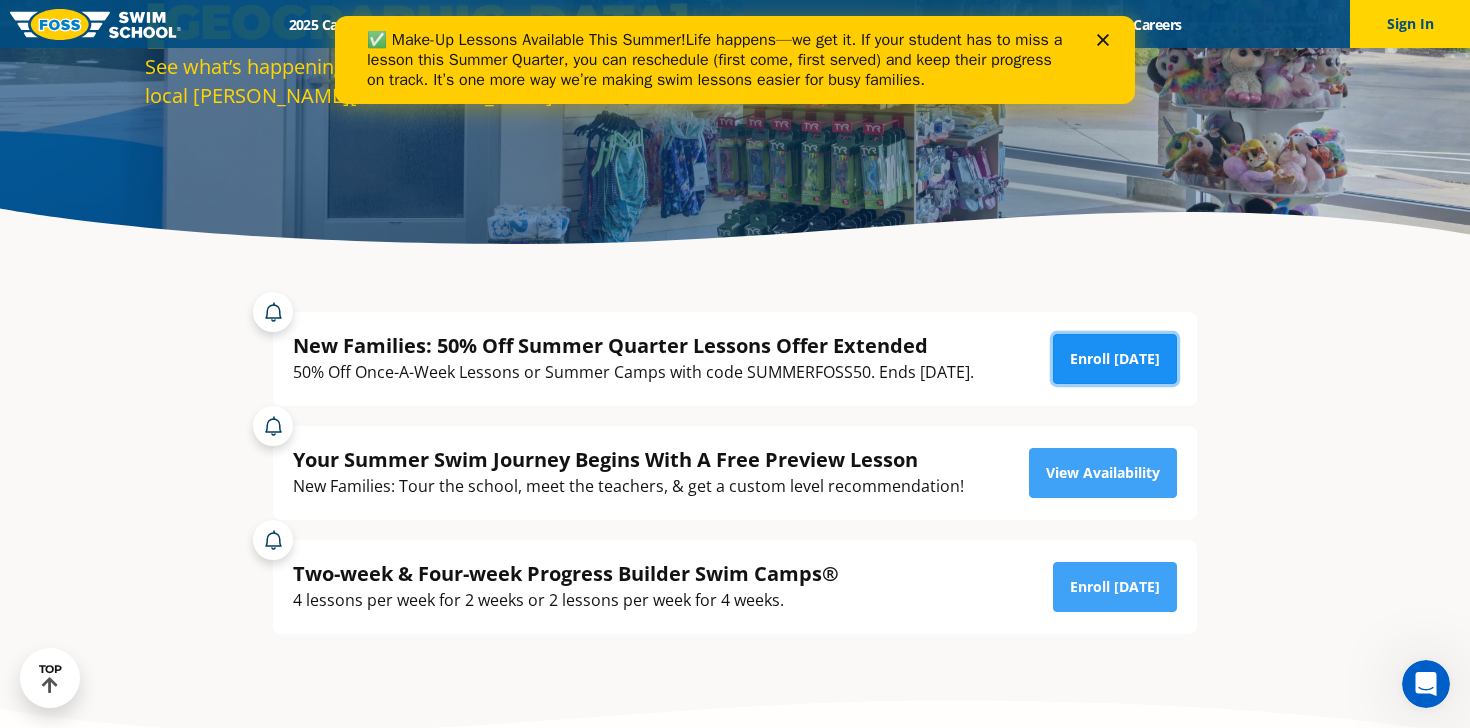 click on "Enroll [DATE]" at bounding box center [1115, 359] 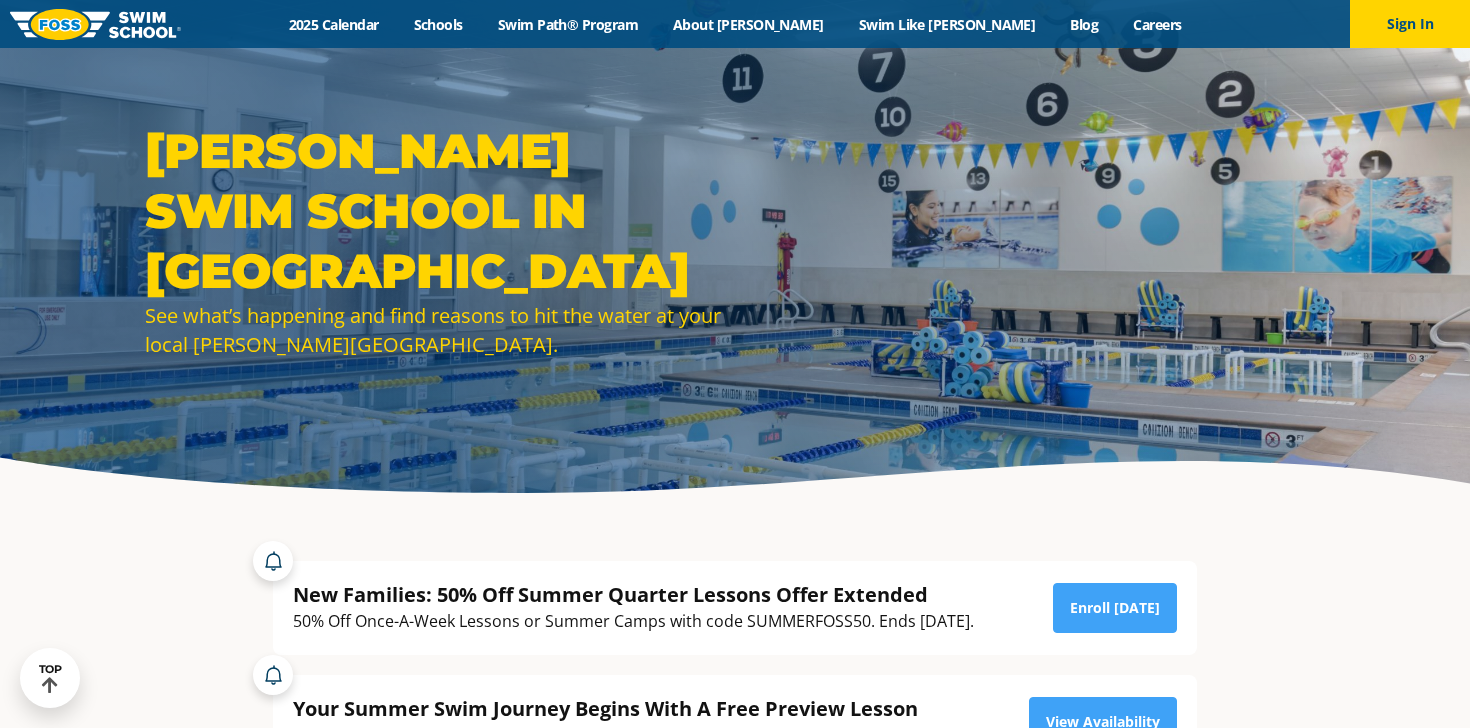 scroll, scrollTop: 487, scrollLeft: 0, axis: vertical 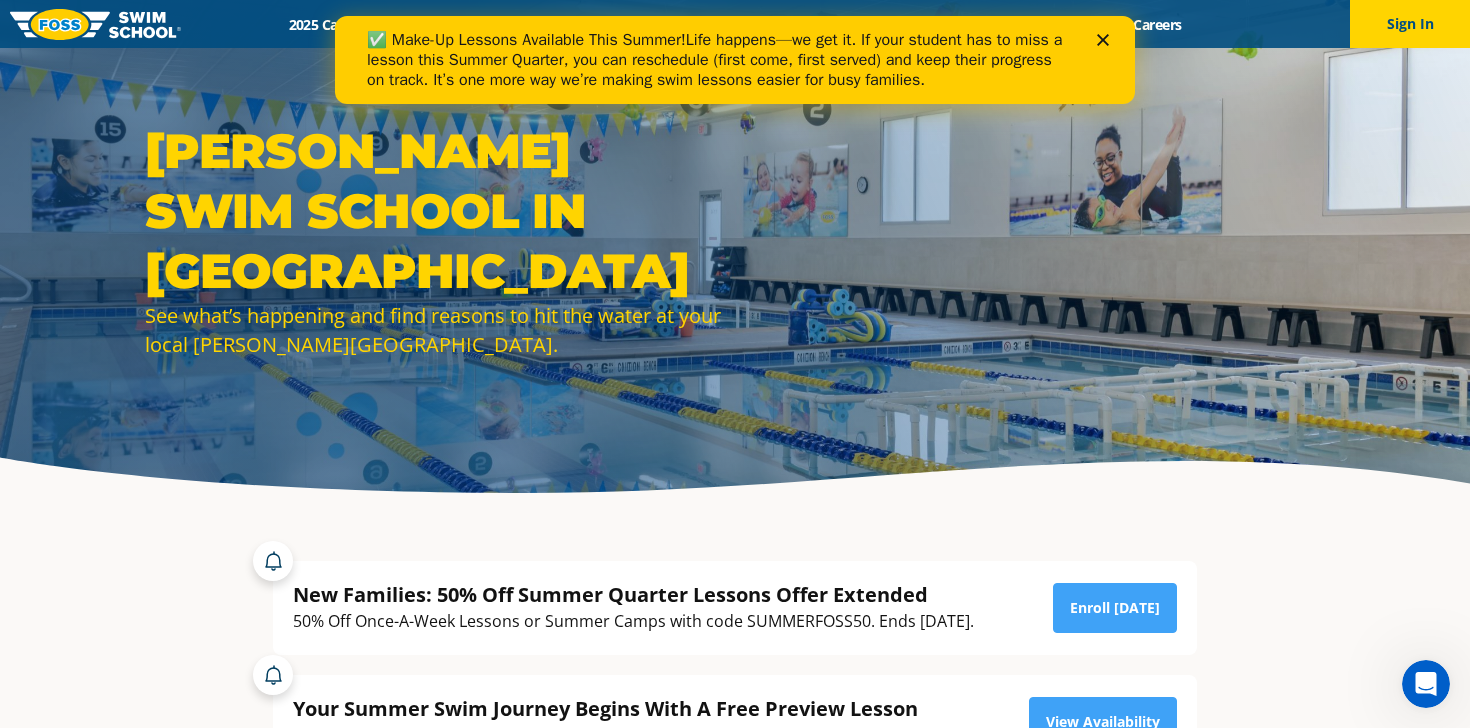 click 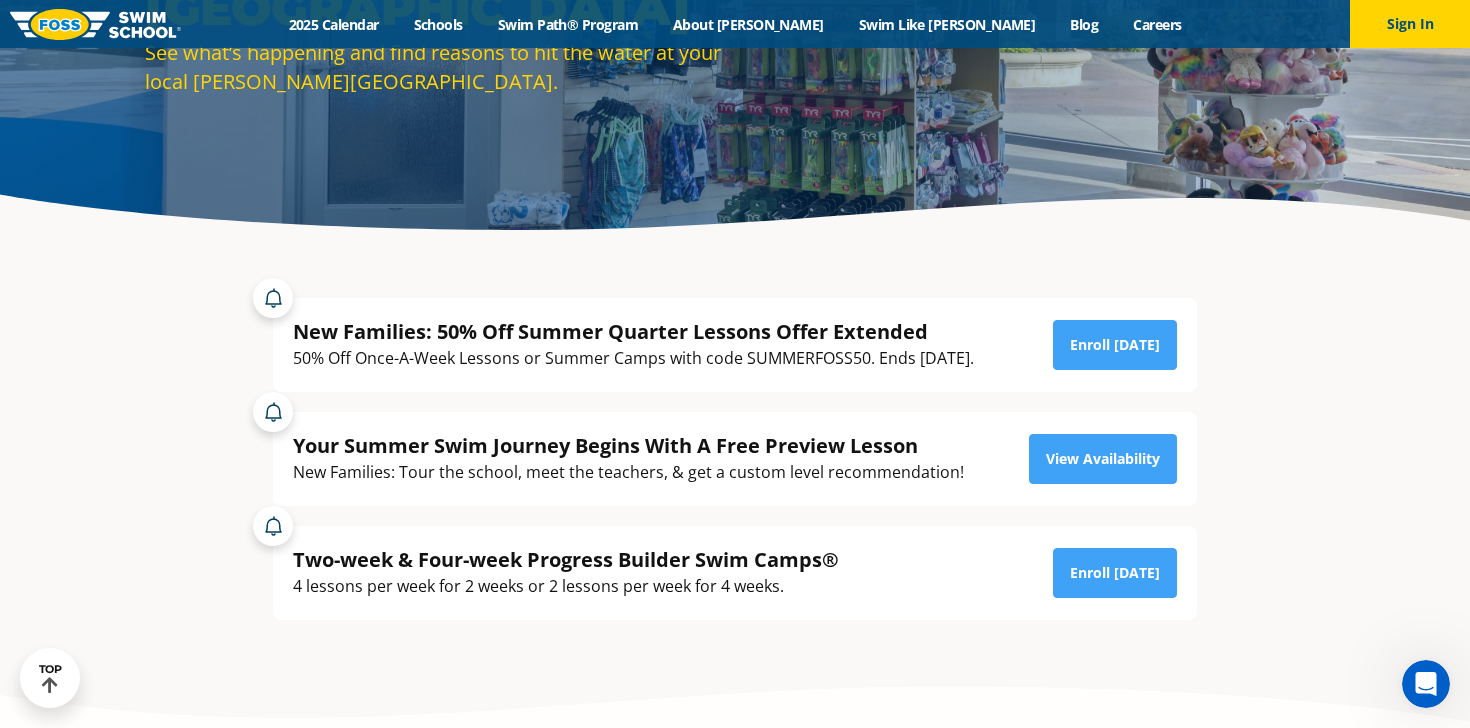 scroll, scrollTop: 0, scrollLeft: 0, axis: both 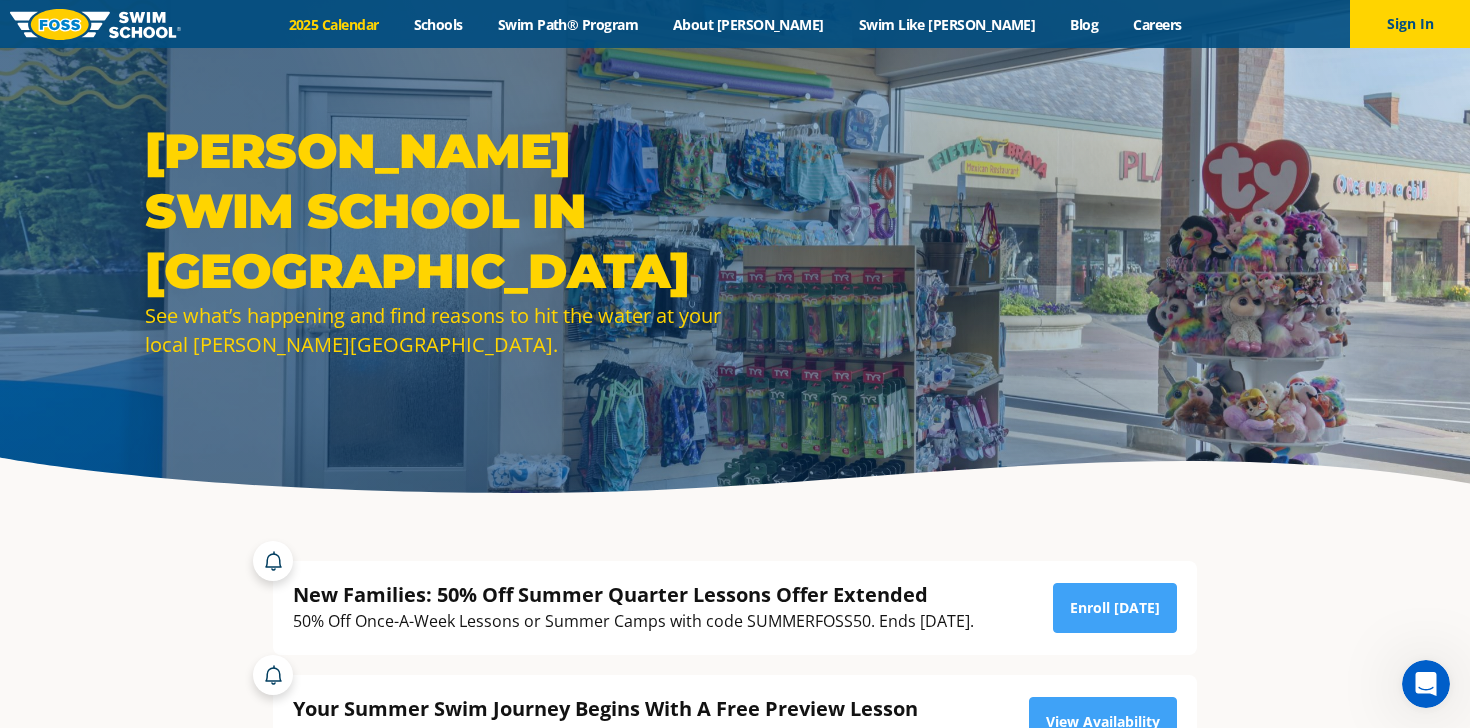 click on "2025 Calendar" at bounding box center [333, 24] 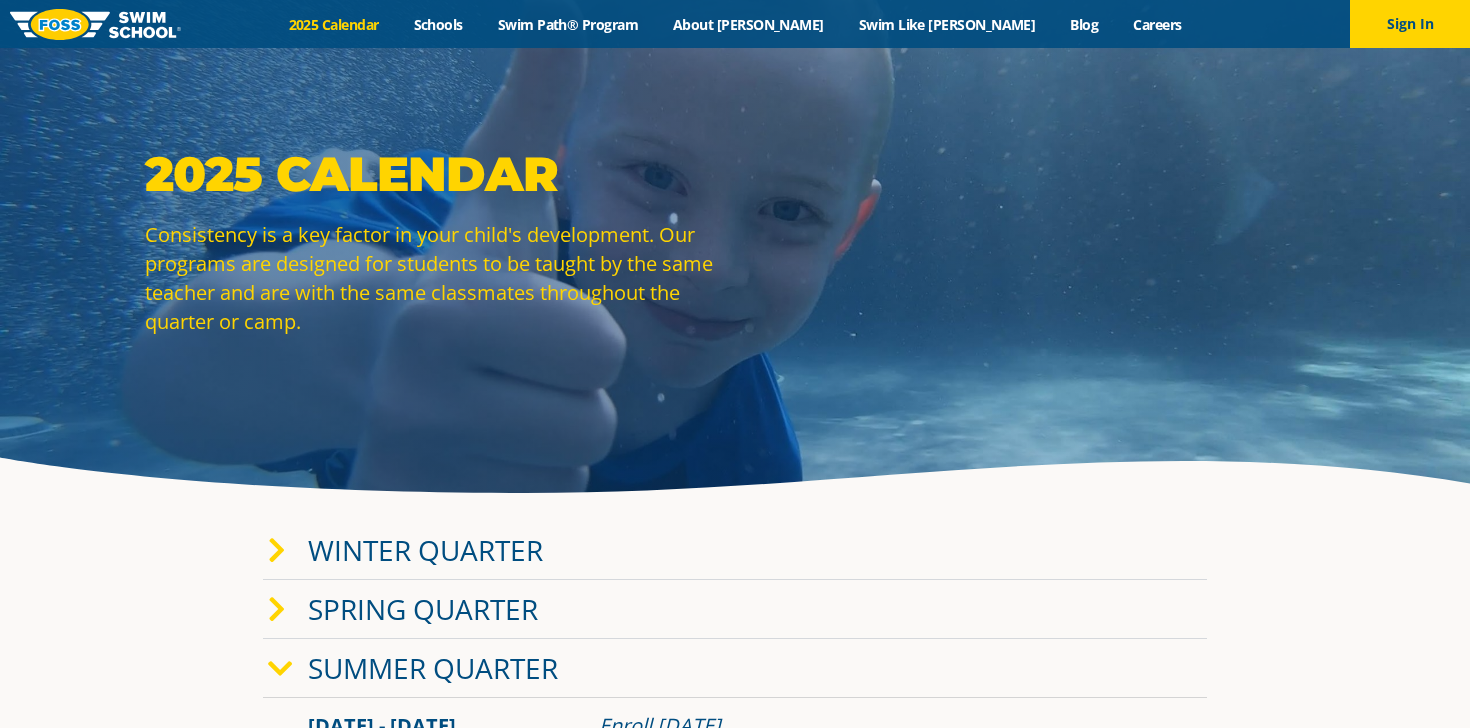 scroll, scrollTop: 0, scrollLeft: 0, axis: both 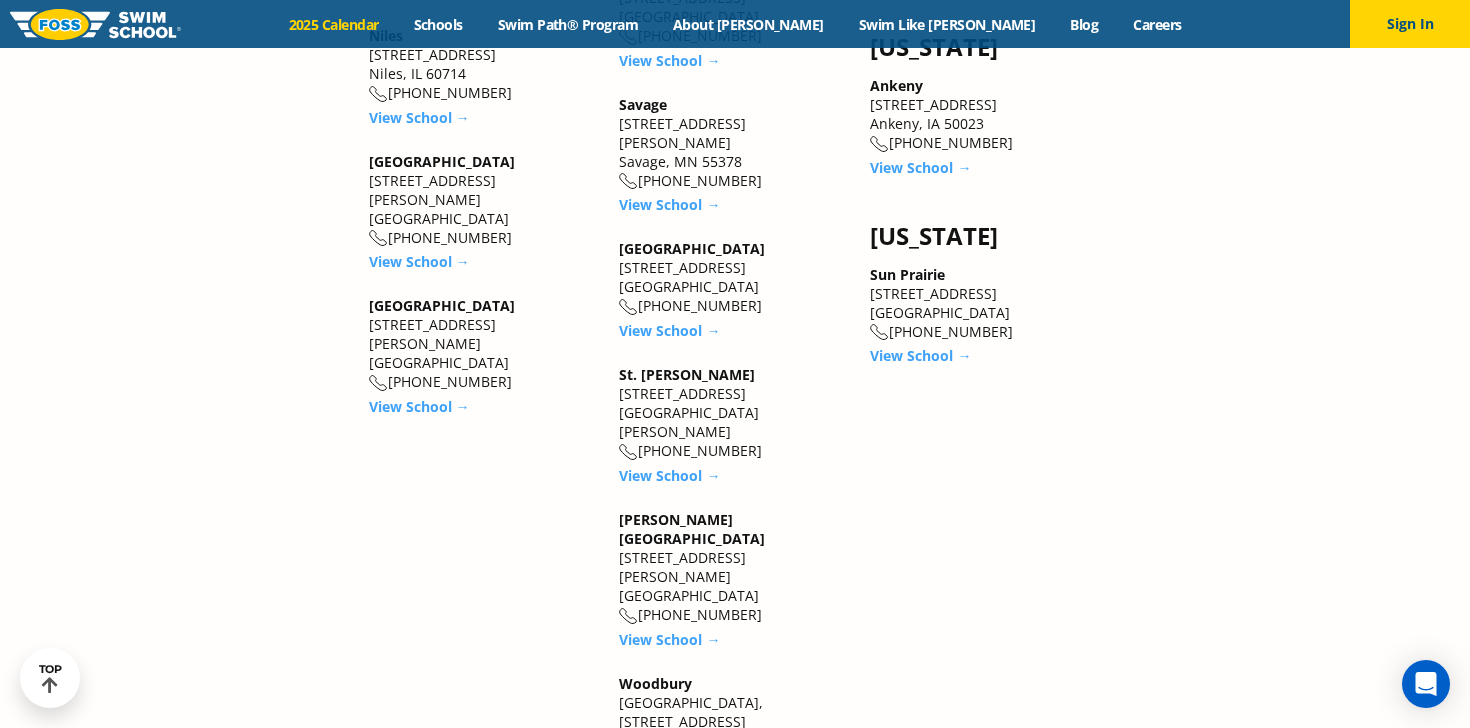 click on "View School →" at bounding box center [669, 802] 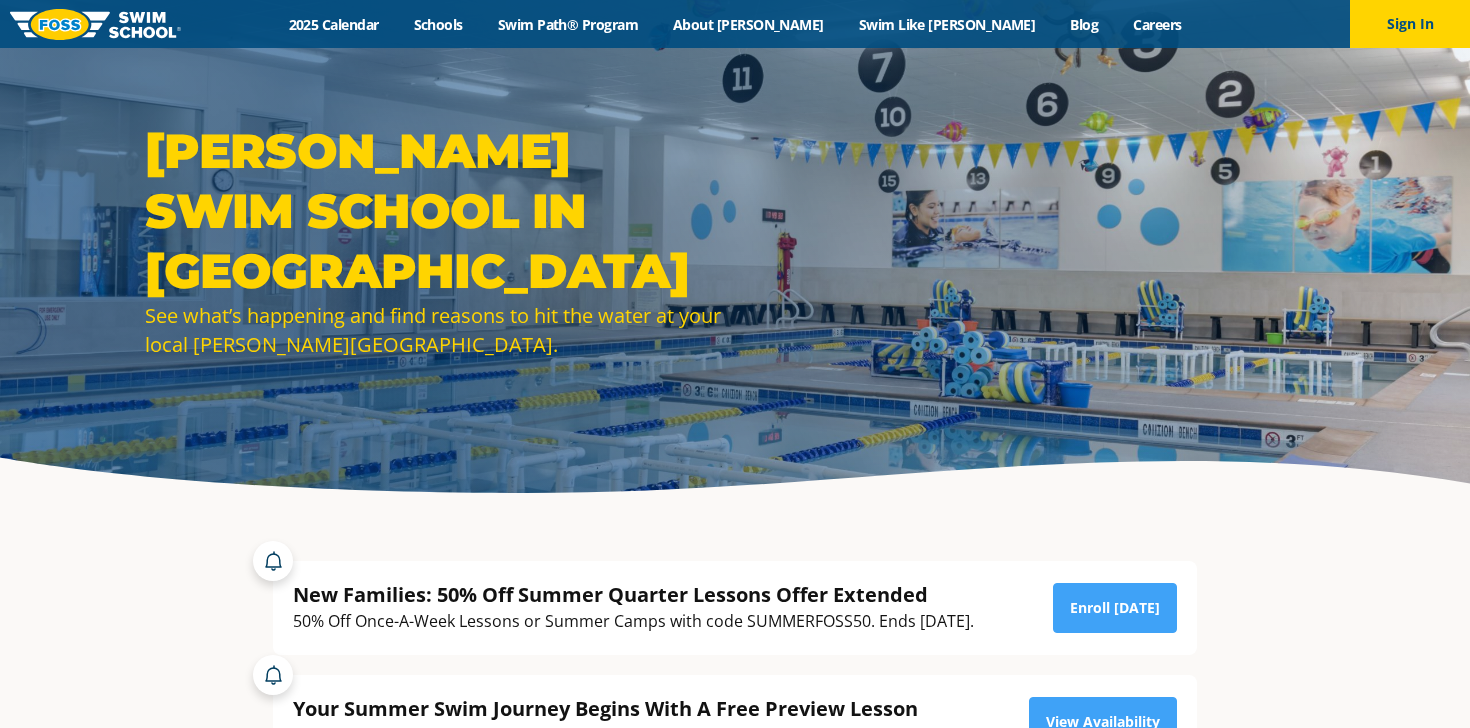 scroll, scrollTop: 195, scrollLeft: 0, axis: vertical 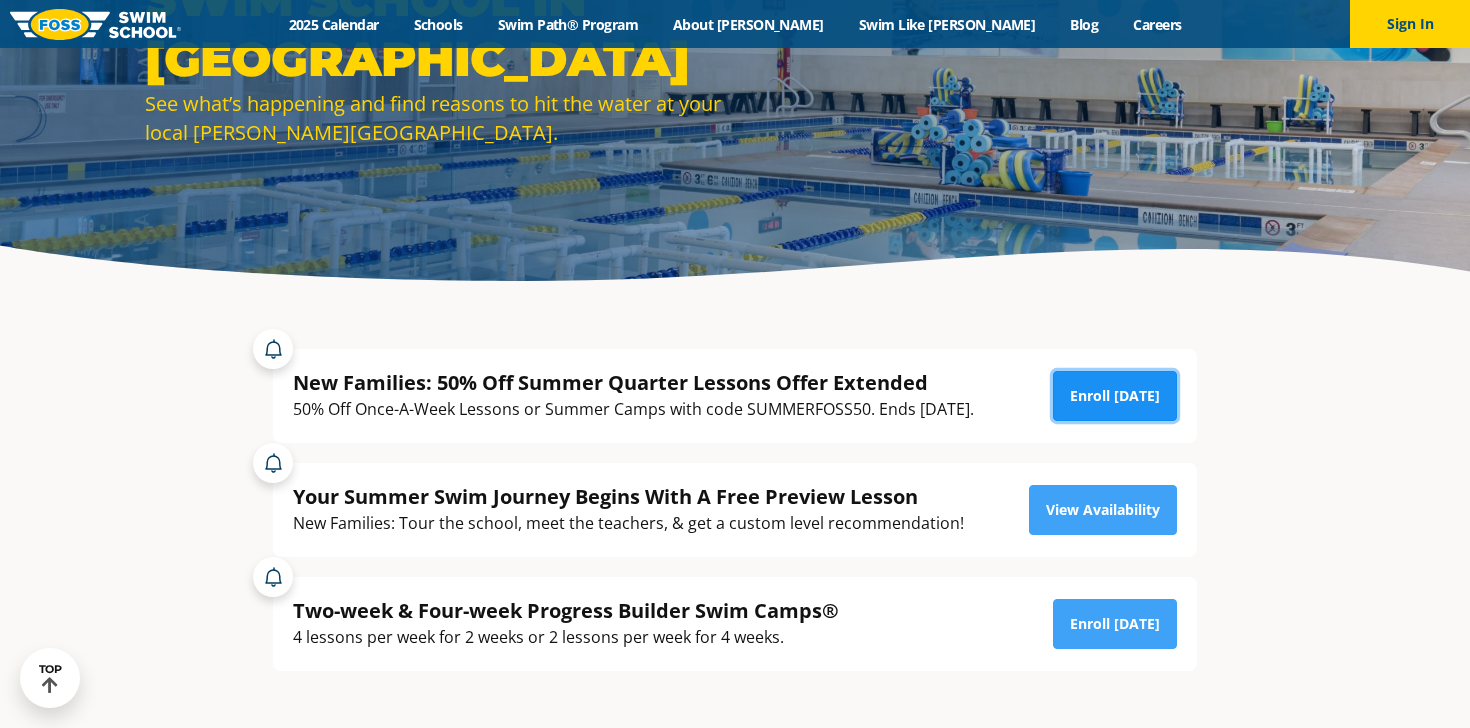 click on "Enroll [DATE]" at bounding box center (1115, 396) 